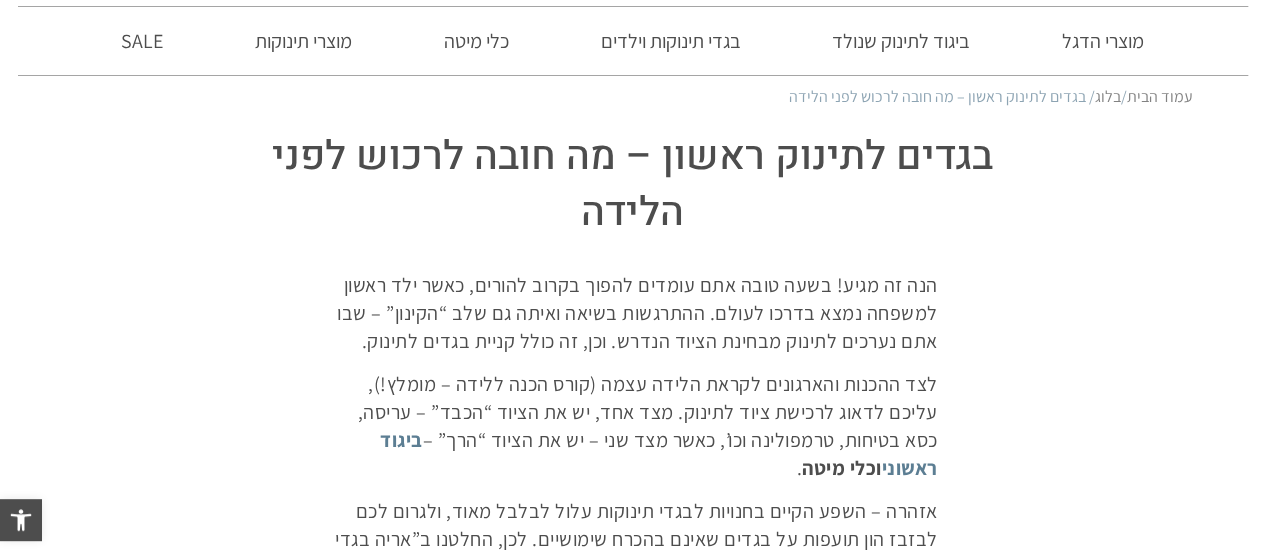 scroll, scrollTop: 200, scrollLeft: 0, axis: vertical 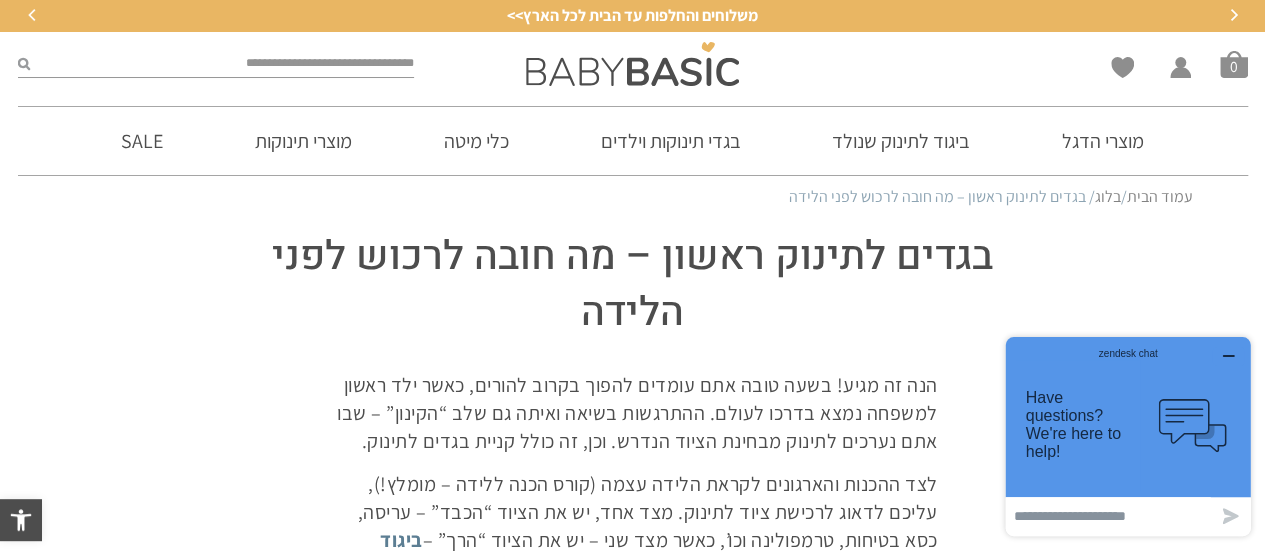 click 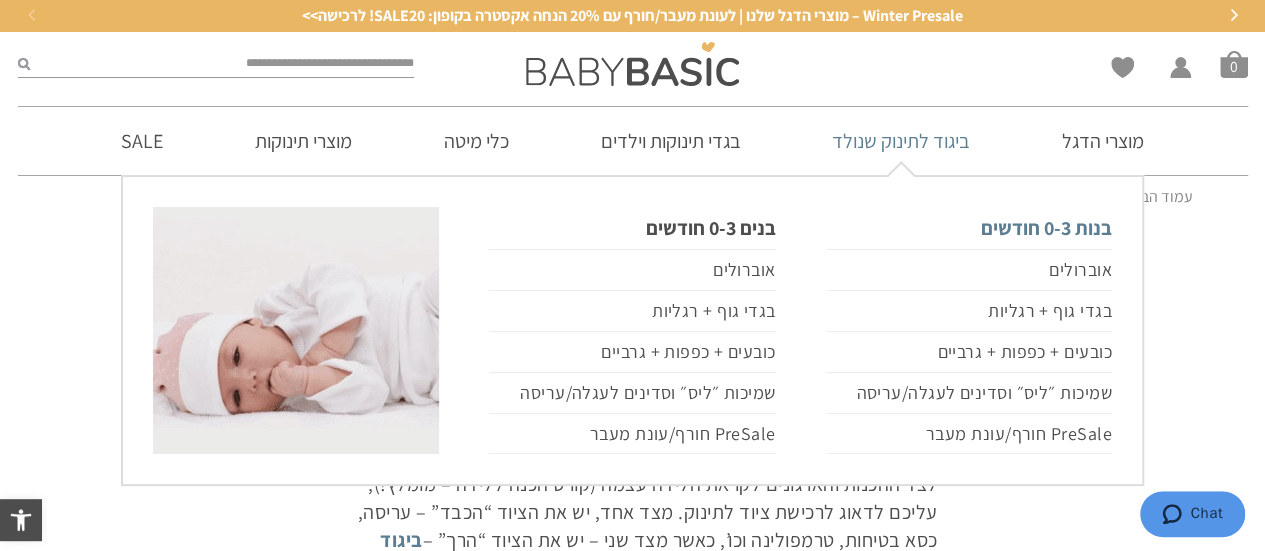 click on "בנות 0-3 חודשים" at bounding box center [969, 228] 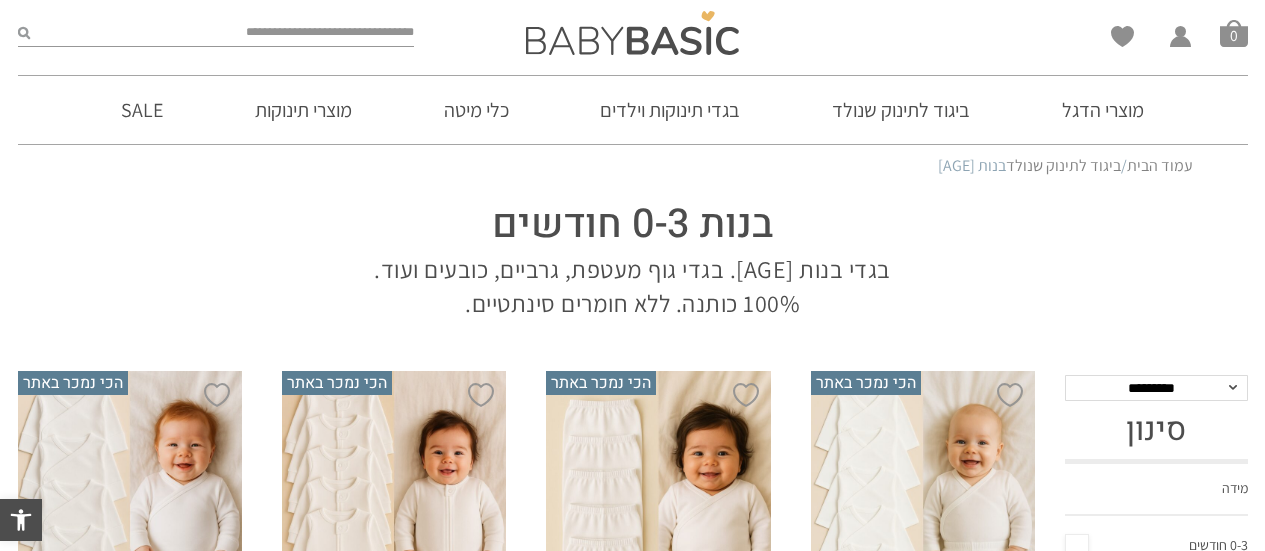 scroll, scrollTop: 0, scrollLeft: 0, axis: both 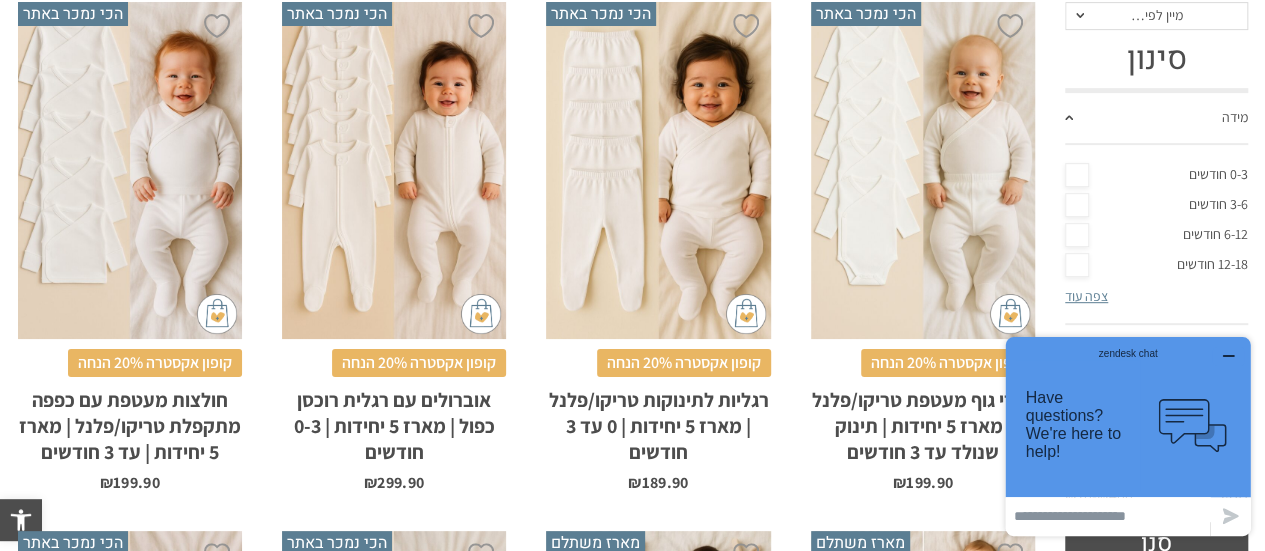 click 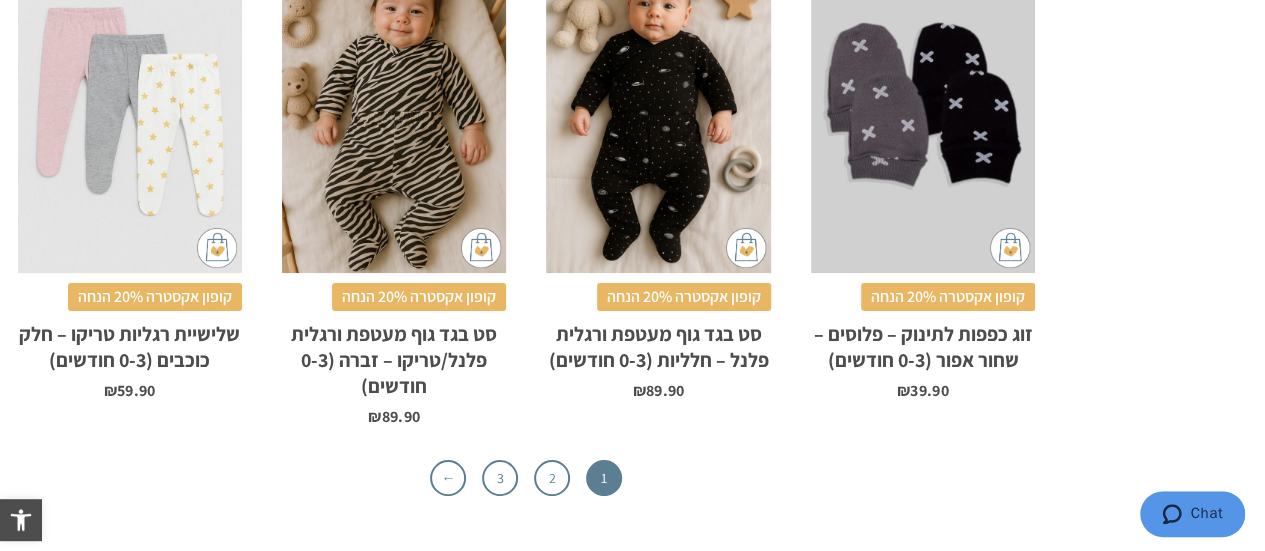scroll, scrollTop: 6600, scrollLeft: 0, axis: vertical 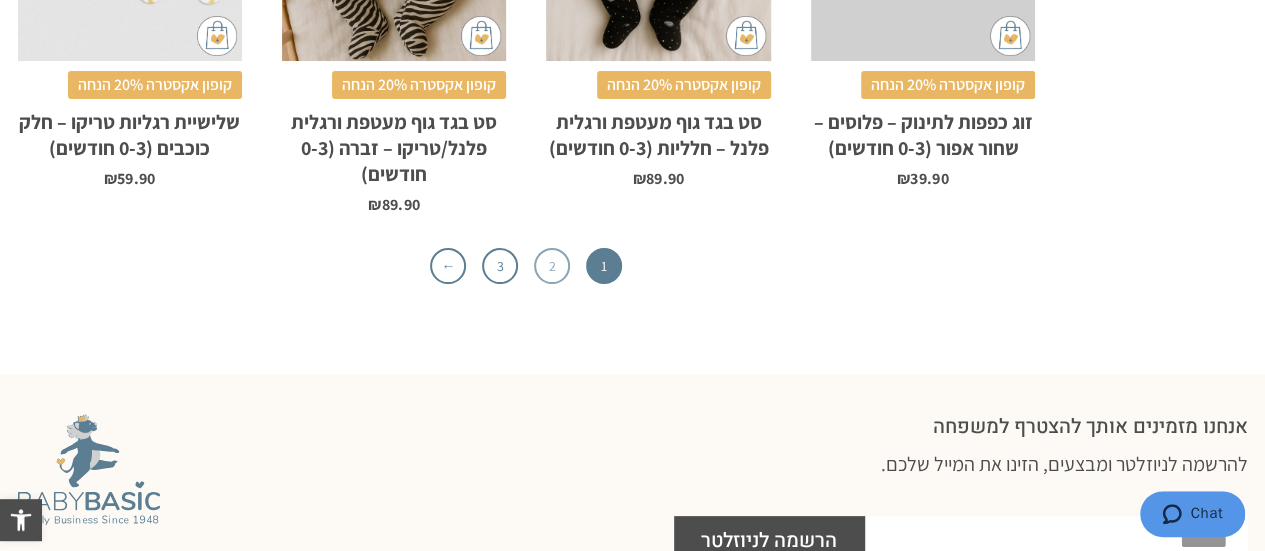 click on "2" at bounding box center (552, 266) 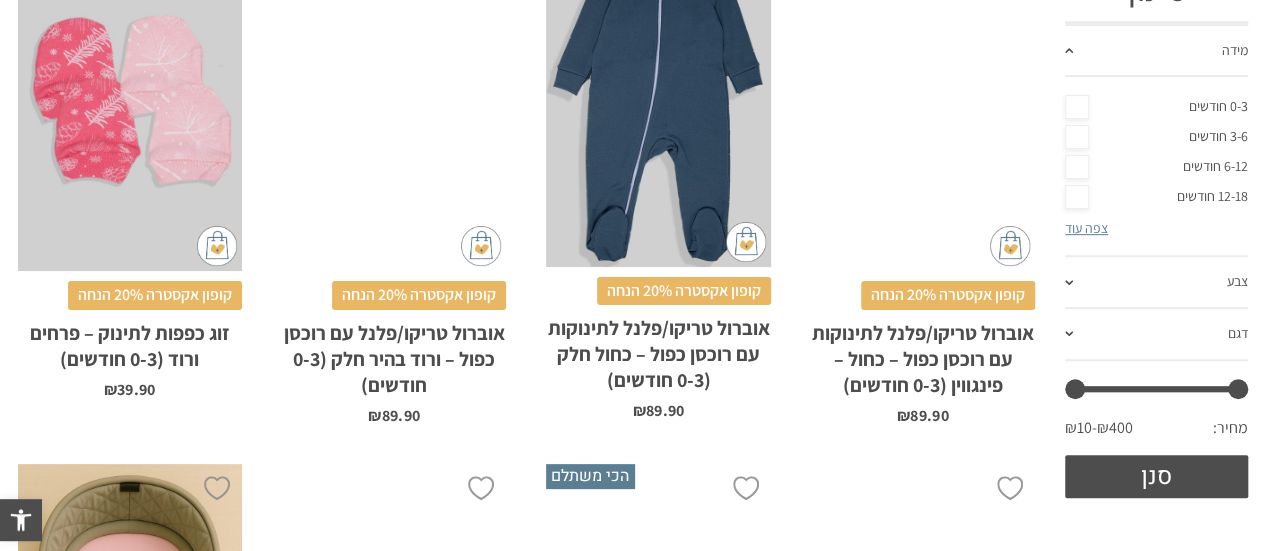 scroll, scrollTop: 226, scrollLeft: 0, axis: vertical 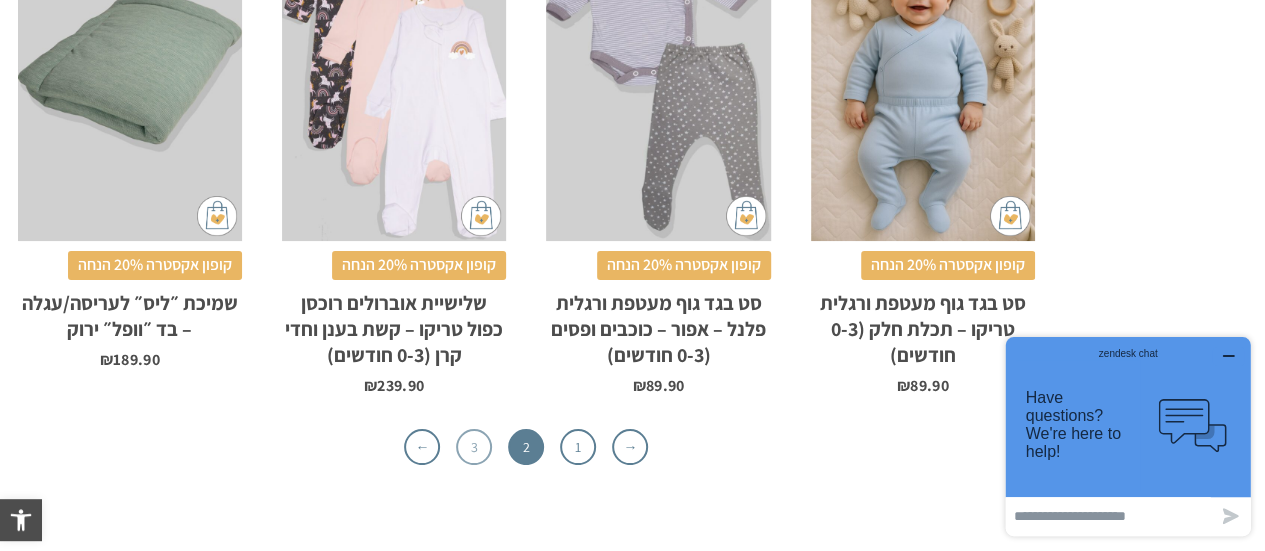 click on "3" at bounding box center (474, 447) 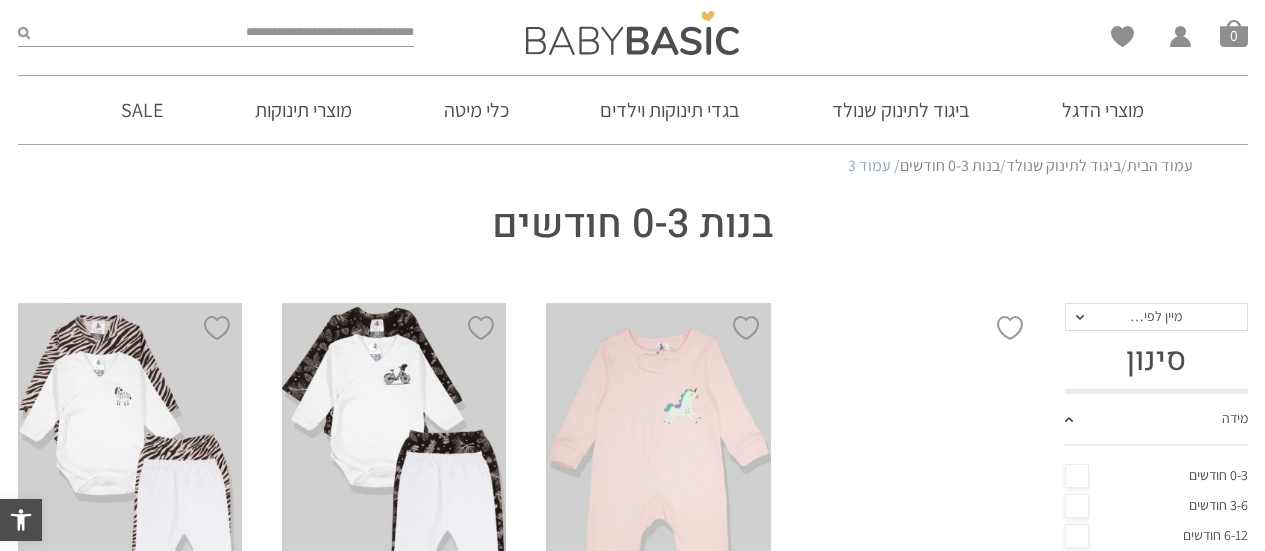 scroll, scrollTop: 0, scrollLeft: 0, axis: both 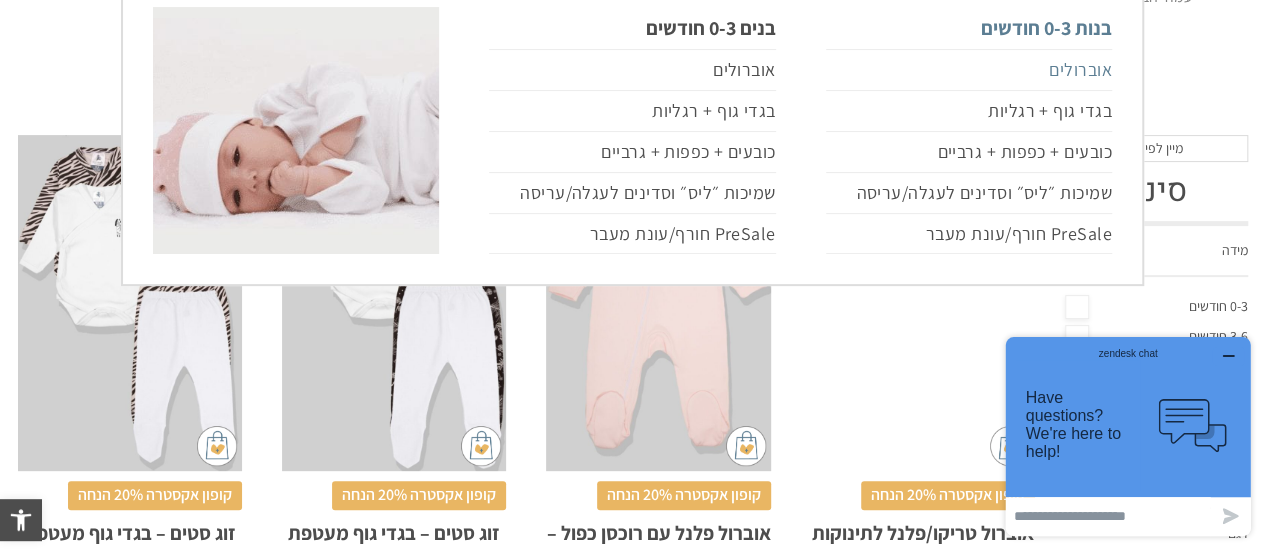 click on "אוברולים" at bounding box center (969, 70) 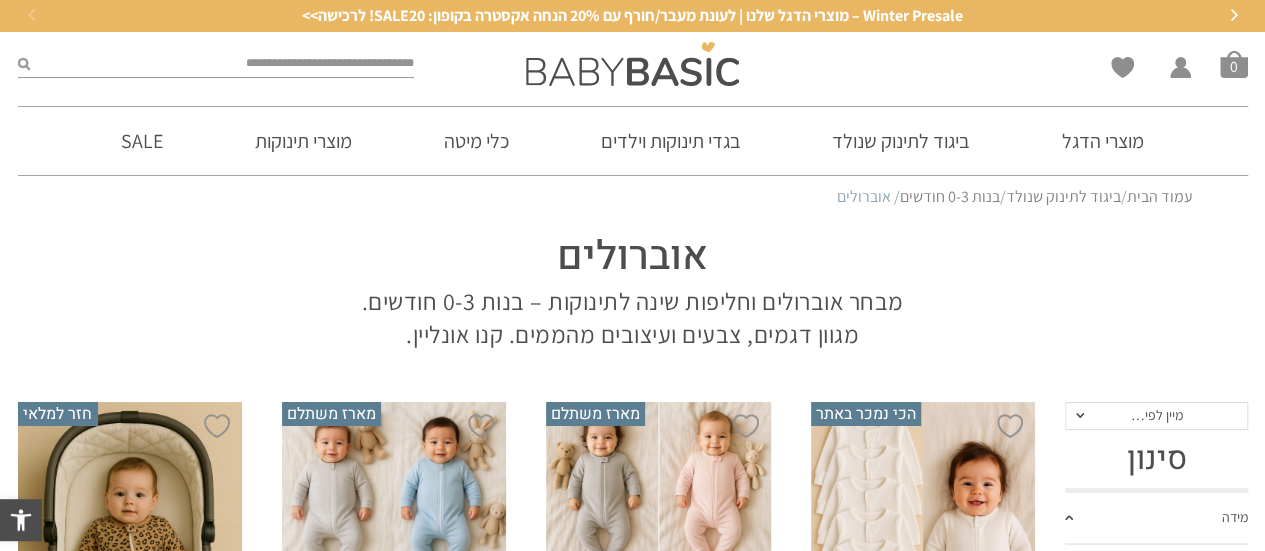 scroll, scrollTop: 331, scrollLeft: 0, axis: vertical 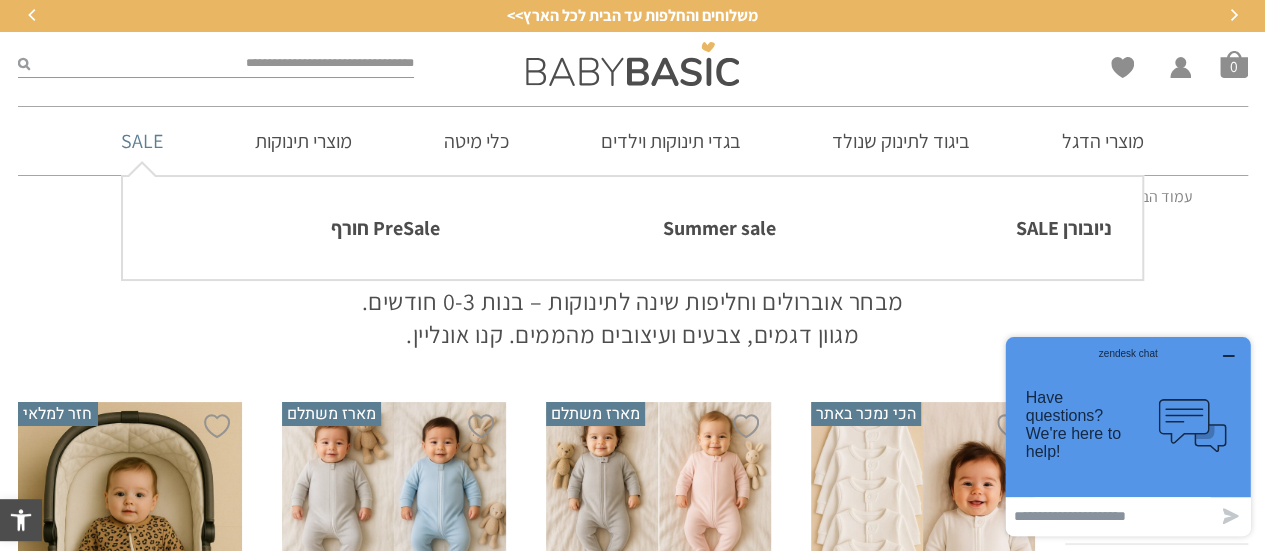 click on "SALE" at bounding box center (142, 141) 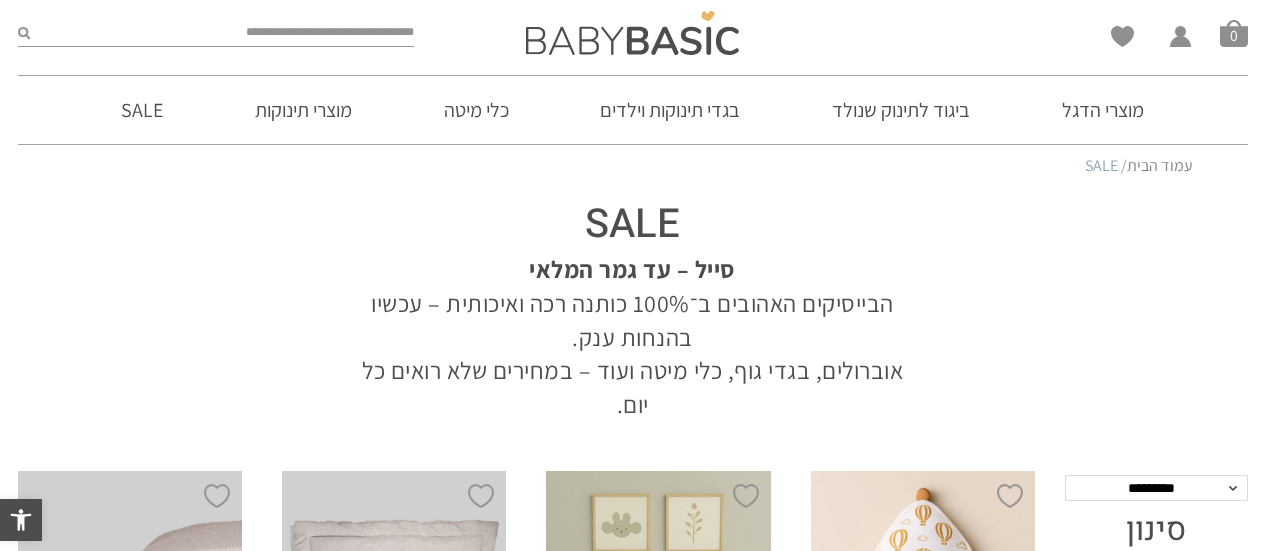 scroll, scrollTop: 0, scrollLeft: 0, axis: both 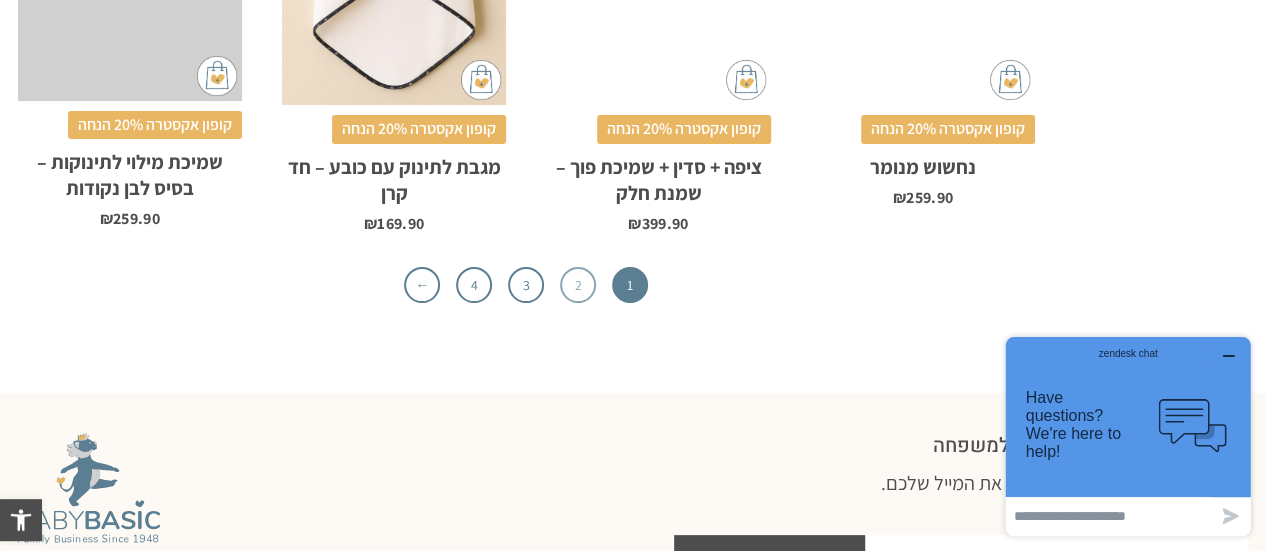 click on "2" at bounding box center (578, 285) 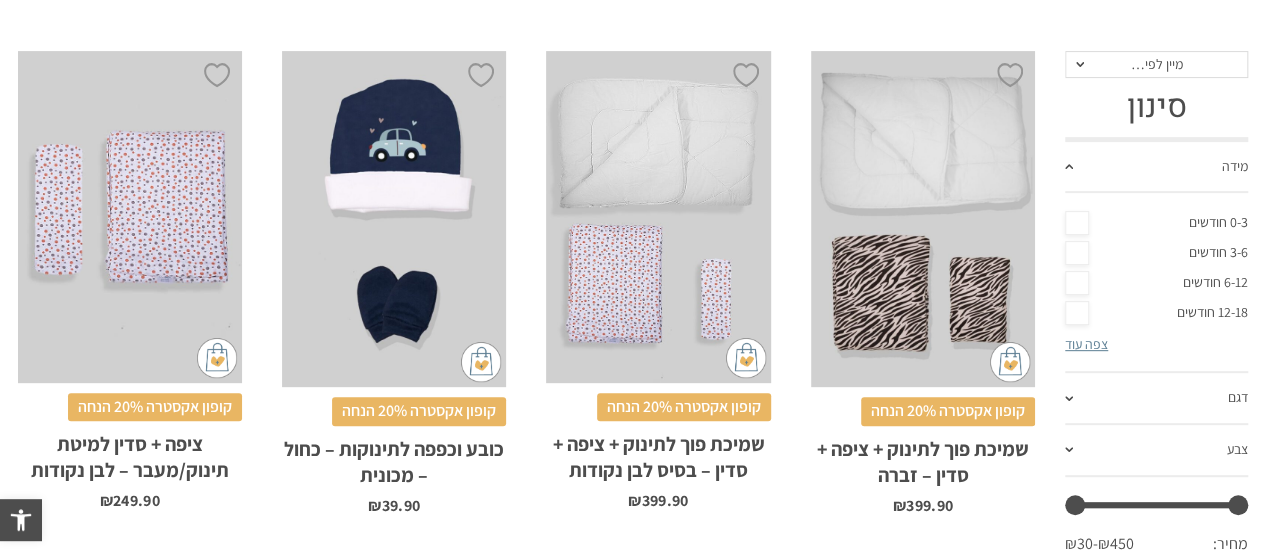 scroll, scrollTop: 331, scrollLeft: 0, axis: vertical 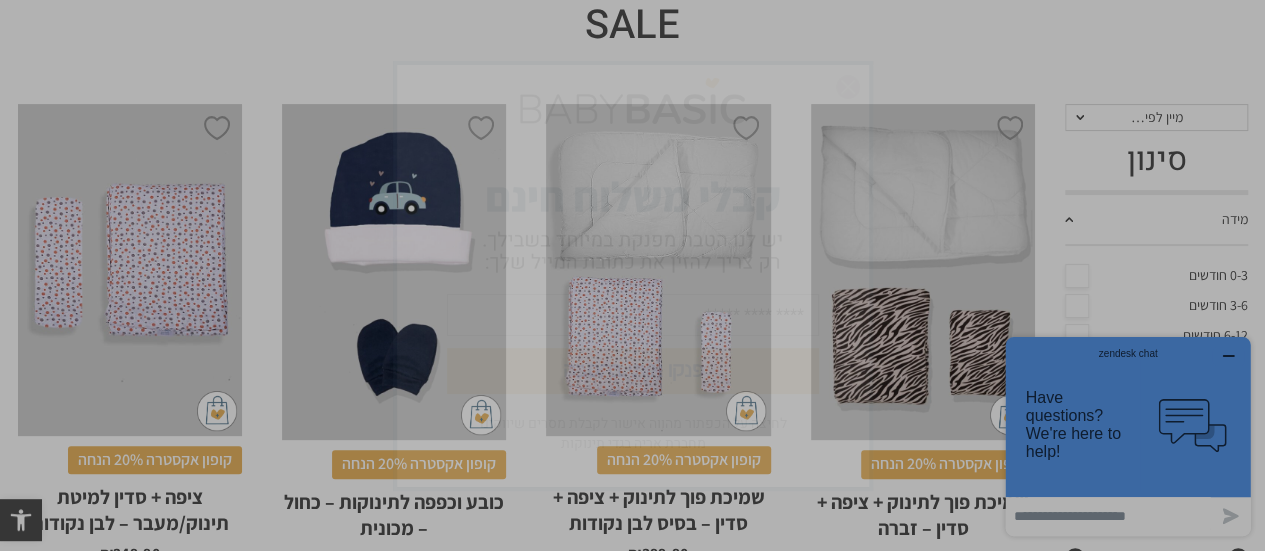 click at bounding box center (848, 87) 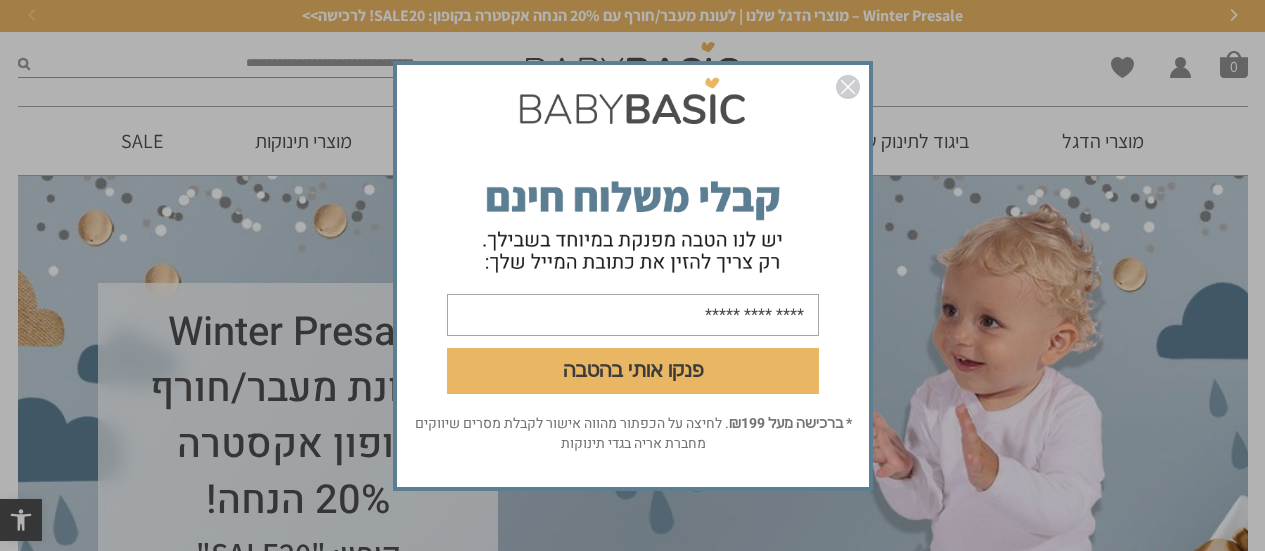 scroll, scrollTop: 0, scrollLeft: 0, axis: both 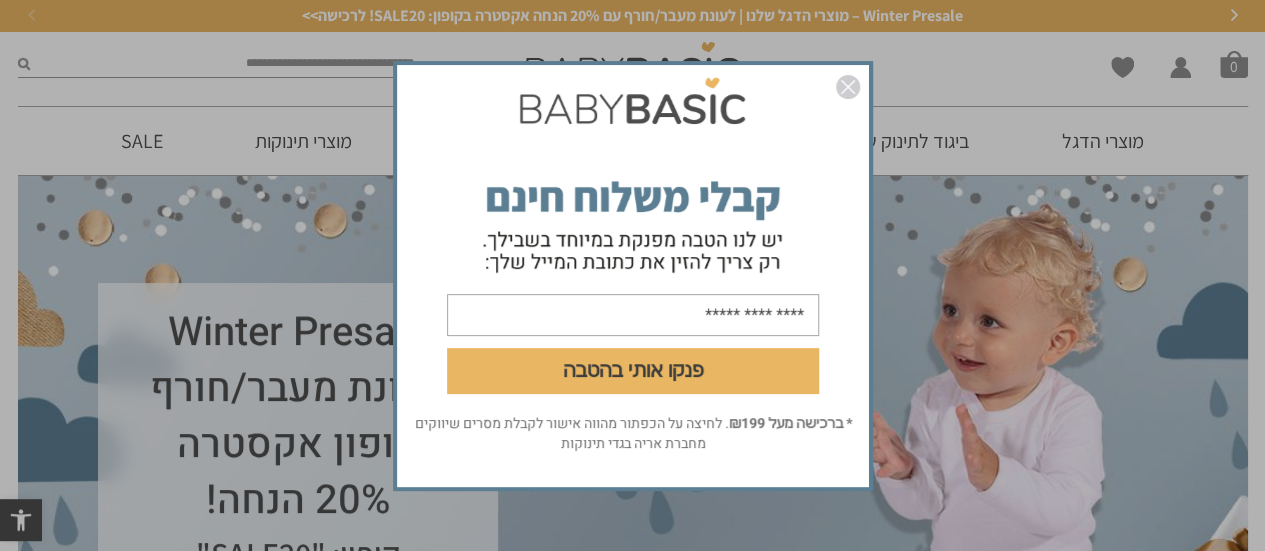 click at bounding box center (848, 87) 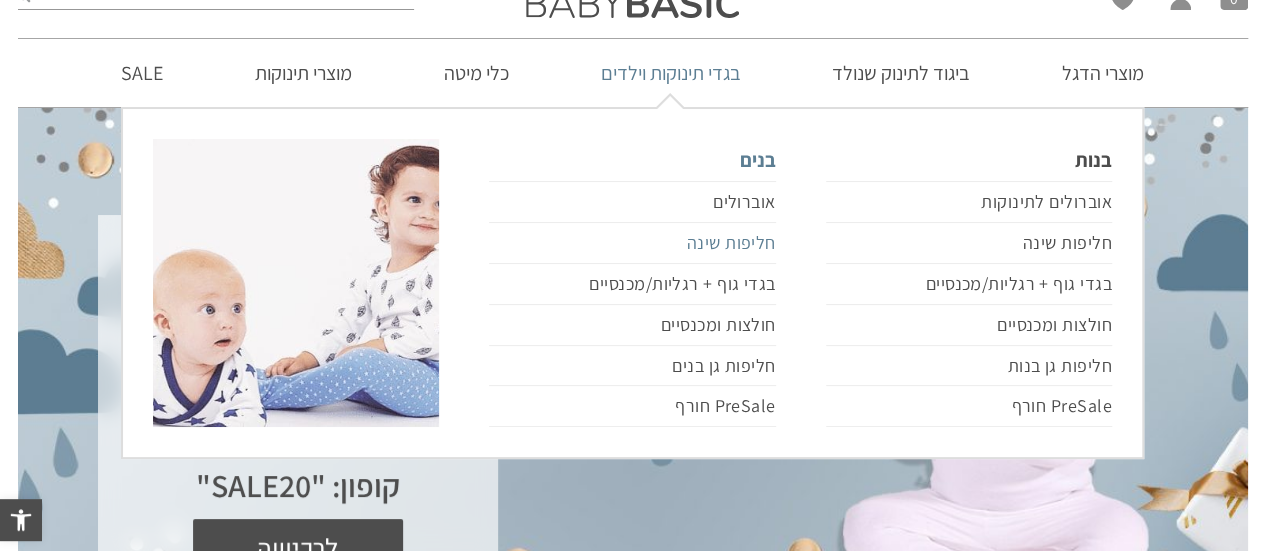 scroll, scrollTop: 100, scrollLeft: 0, axis: vertical 